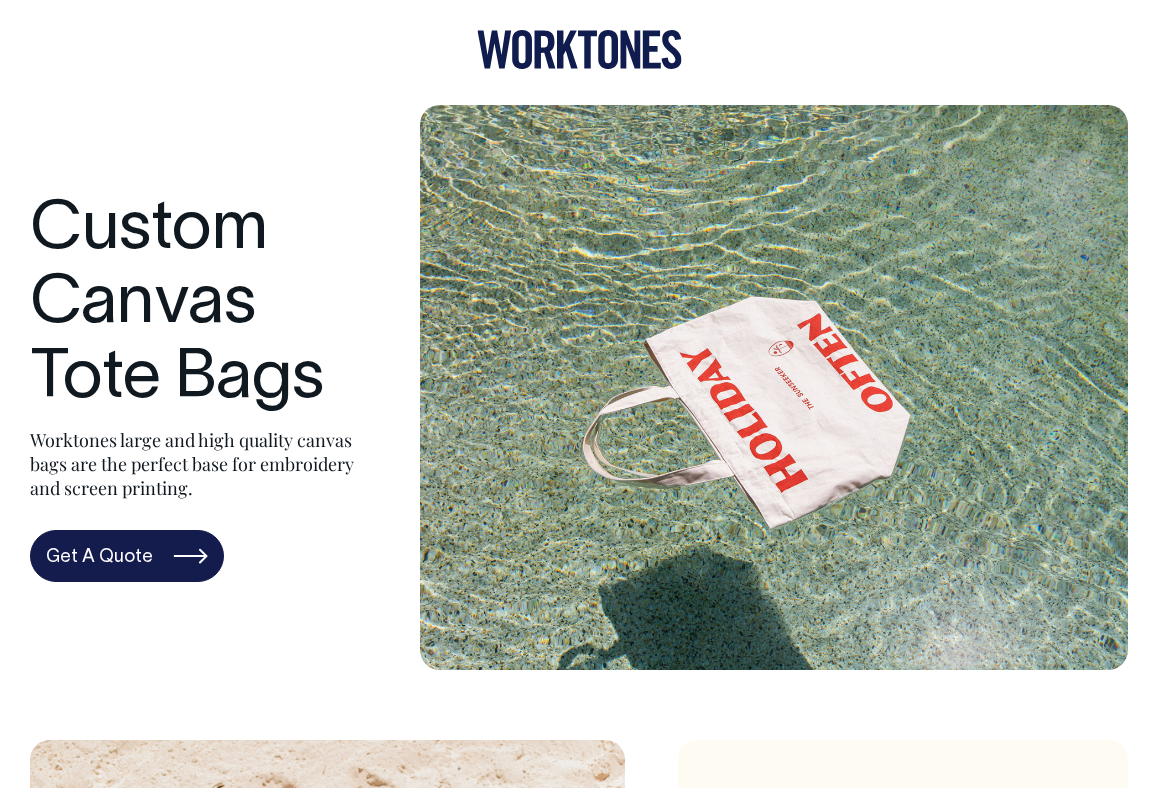 scroll, scrollTop: 0, scrollLeft: 0, axis: both 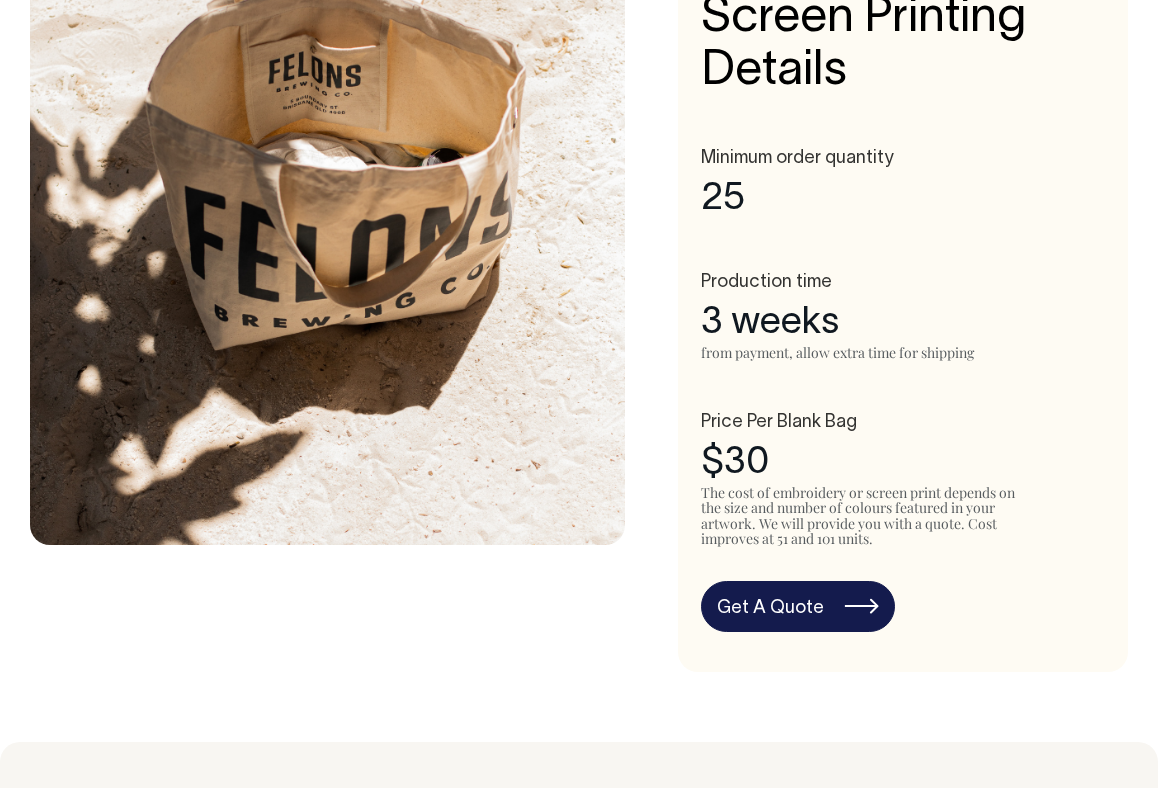 click on "Minimum order quantity
25
Production time
3 weeks
from payment, allow extra time for shipping
Price Per Blank Bag
$30" at bounding box center (903, 391) 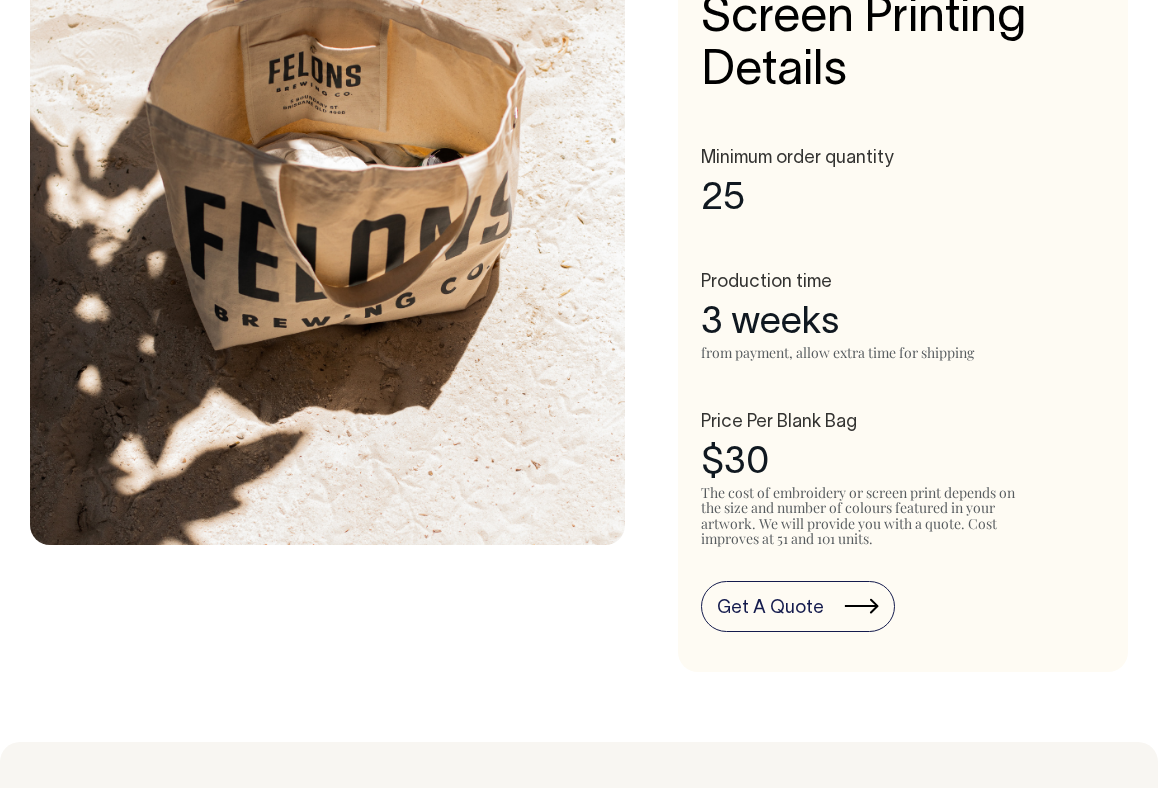 click on "Get A Quote" at bounding box center [798, 607] 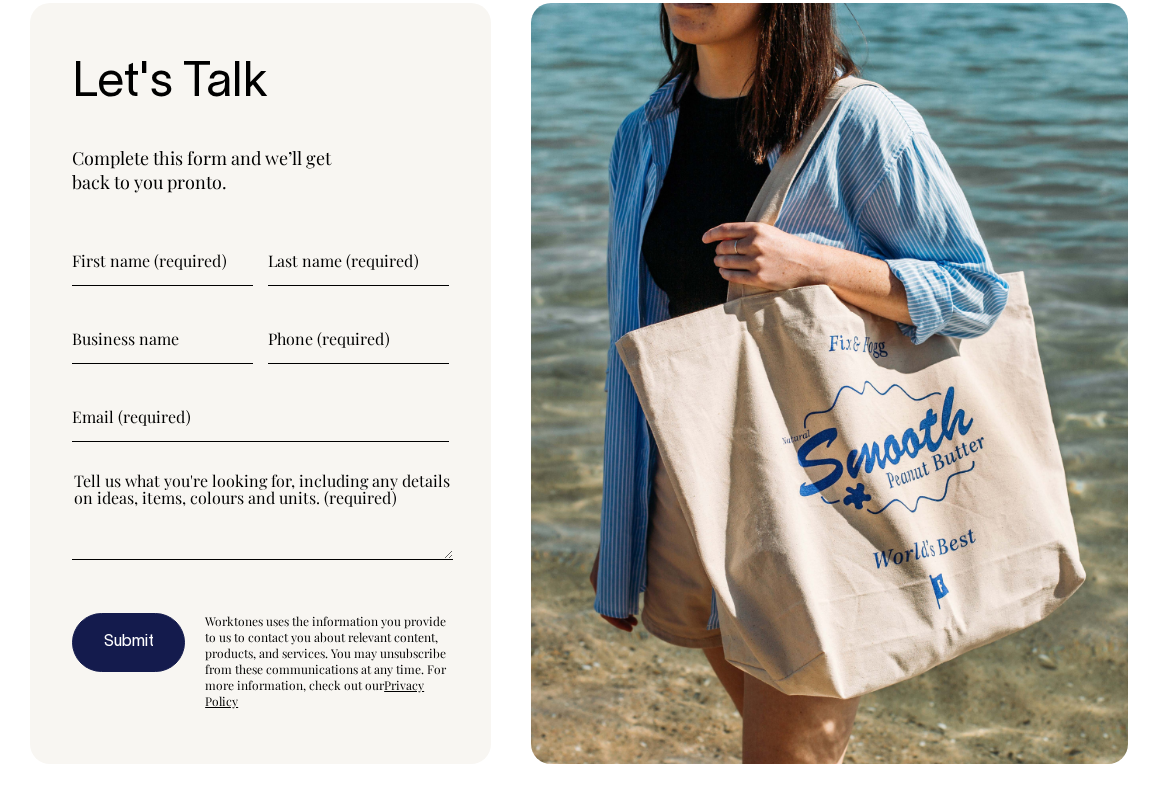 scroll, scrollTop: 4772, scrollLeft: 0, axis: vertical 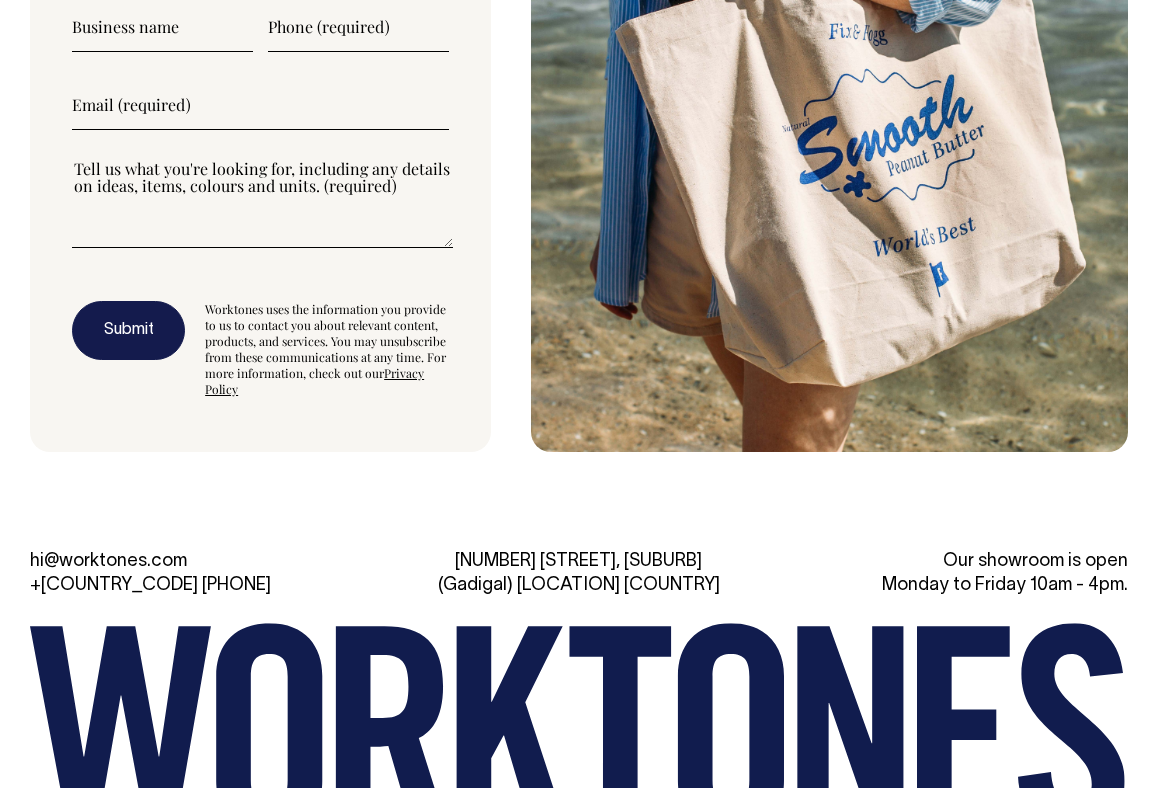 click 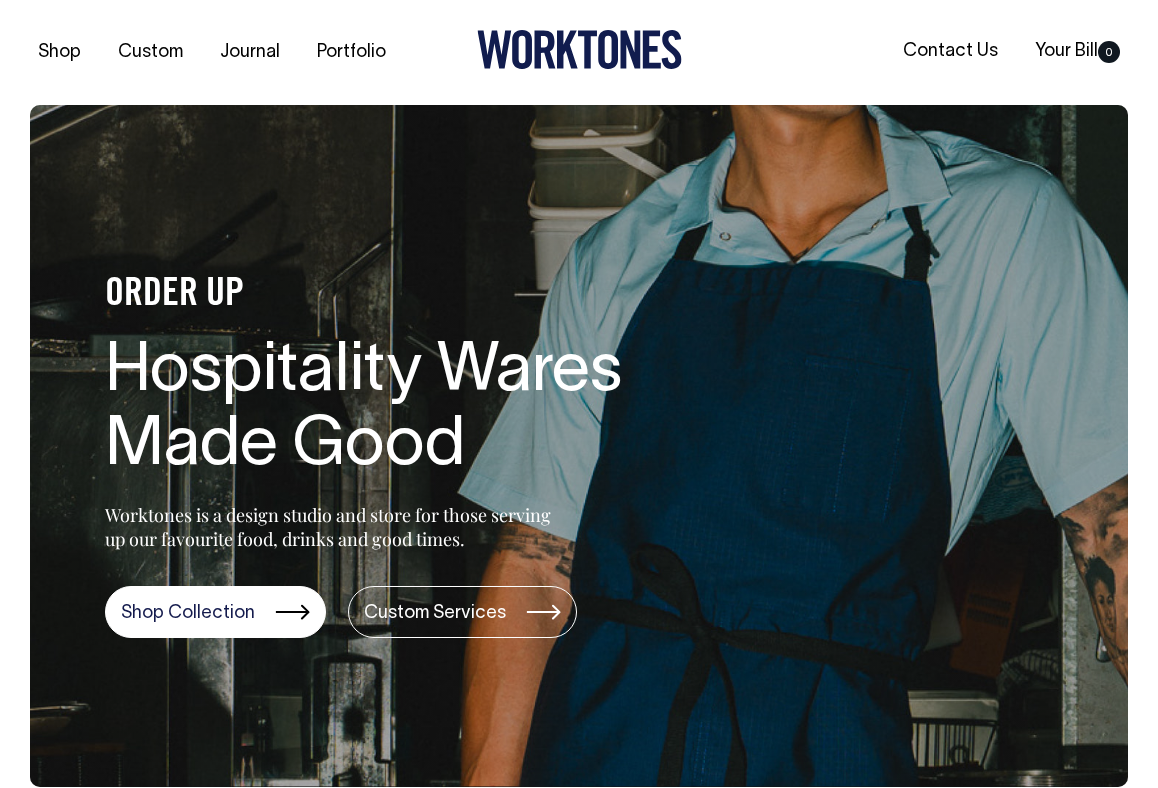 scroll, scrollTop: 0, scrollLeft: 0, axis: both 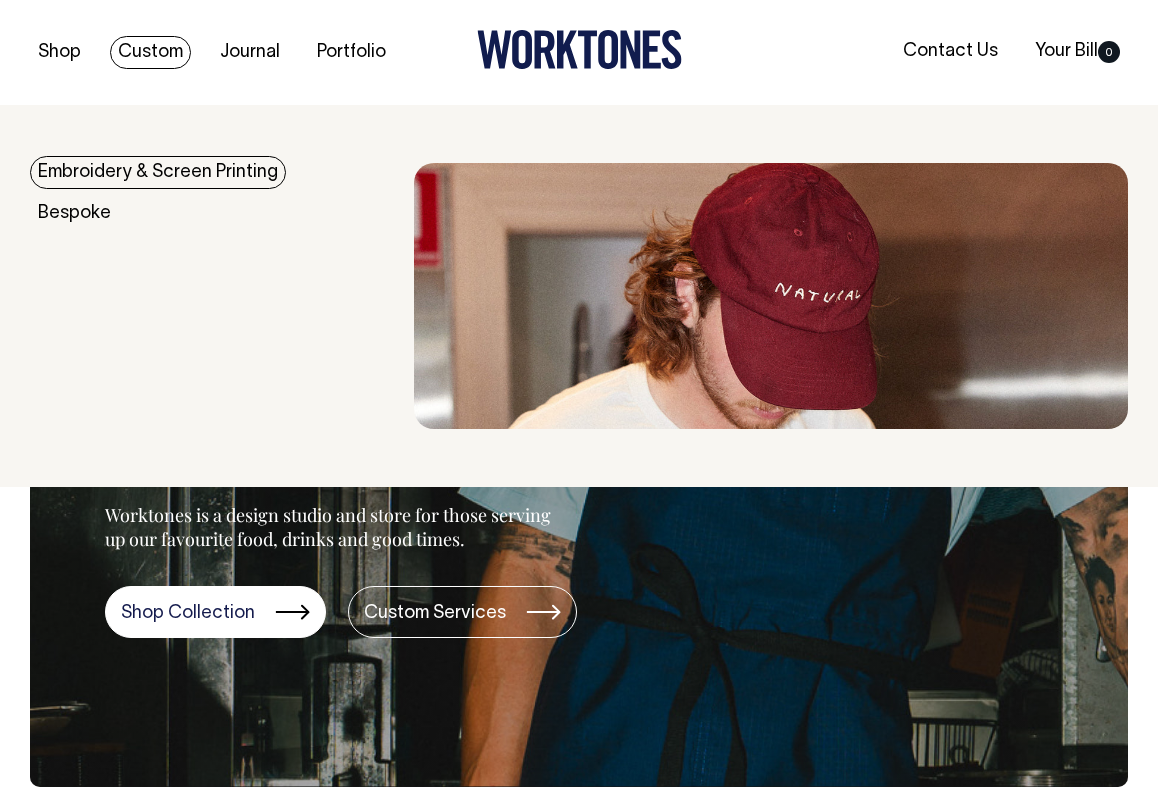 click on "Embroidery & Screen Printing" at bounding box center [158, 172] 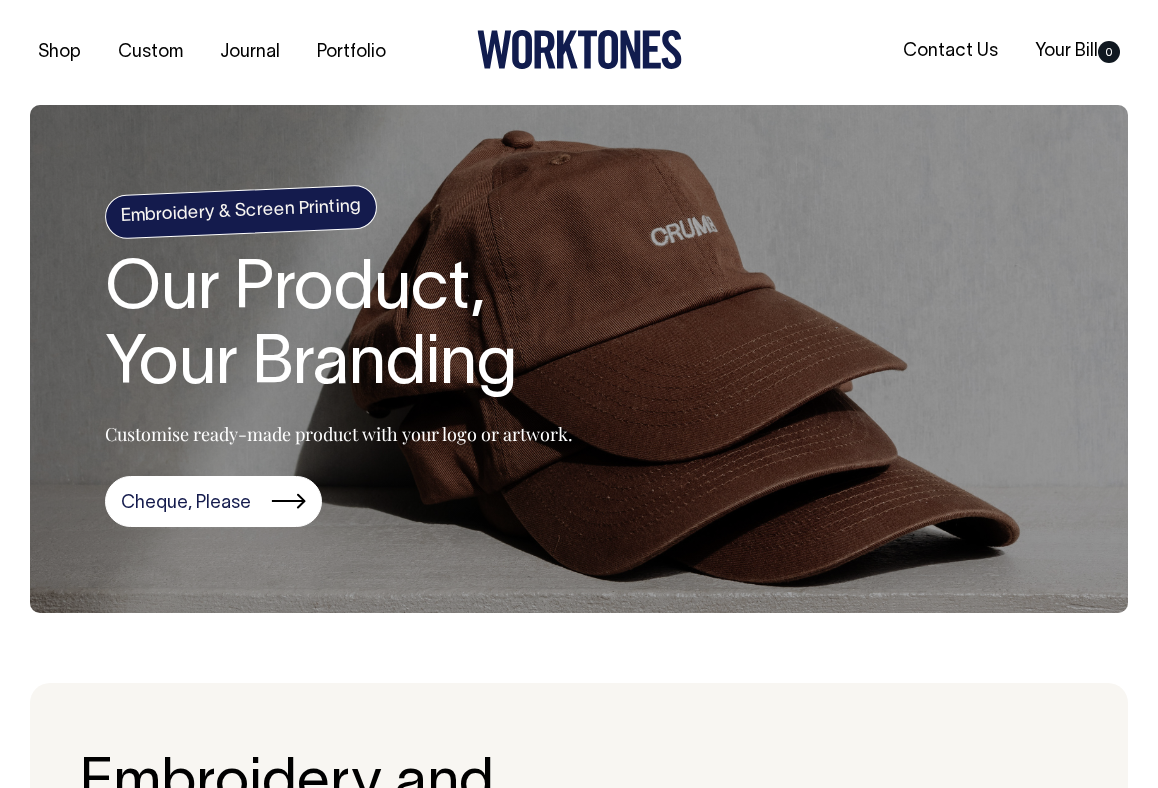 scroll, scrollTop: 0, scrollLeft: 0, axis: both 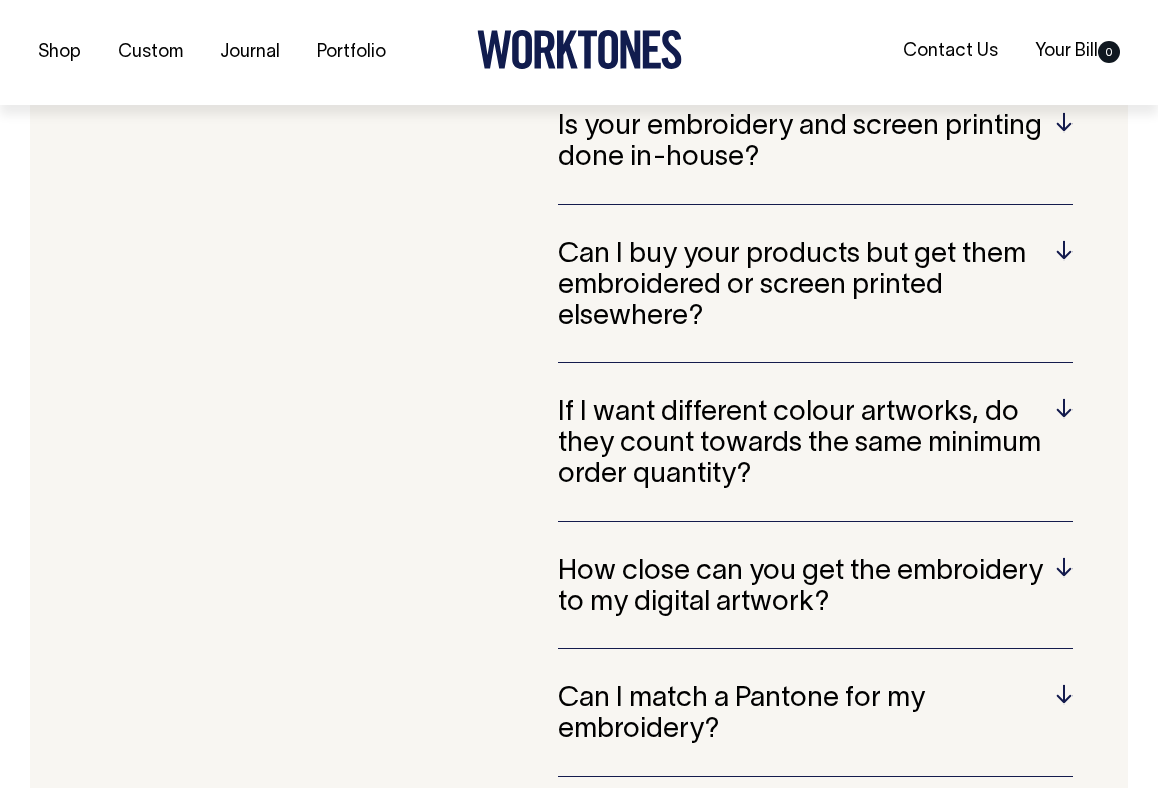 click on "Is your embroidery and screen printing done in-house?" at bounding box center (815, 143) 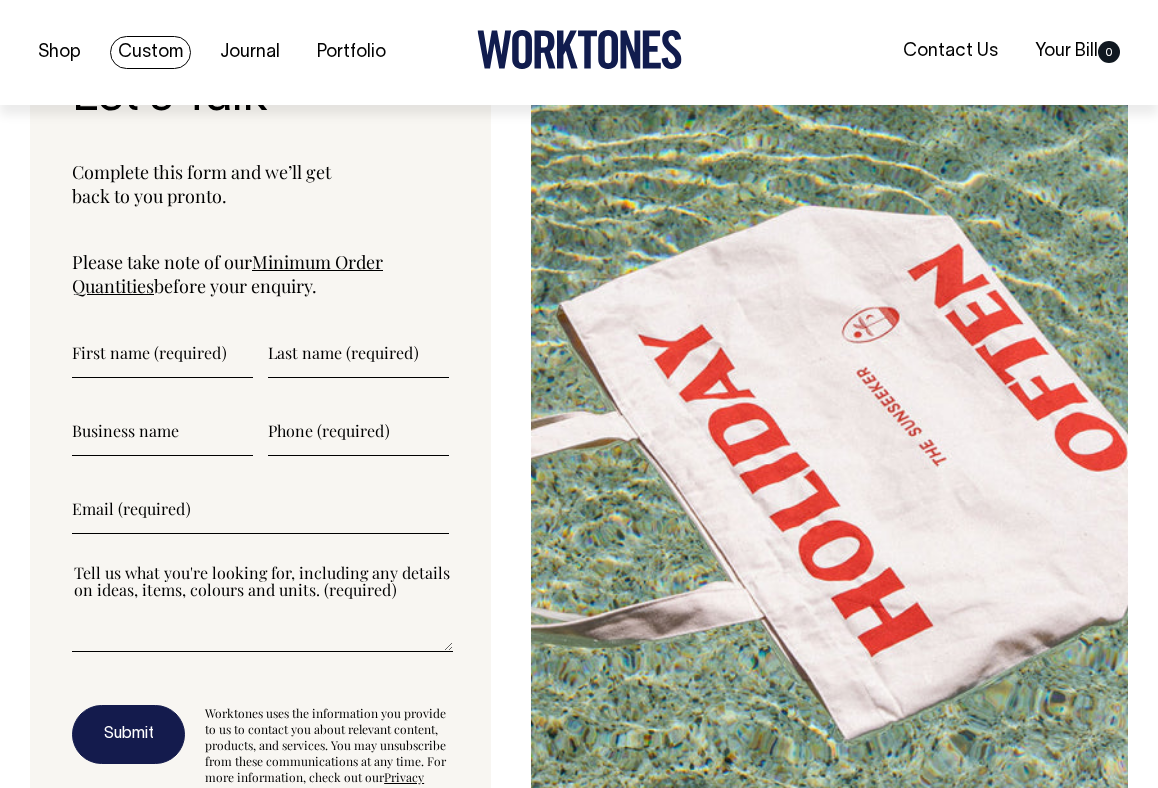 scroll, scrollTop: 5452, scrollLeft: 0, axis: vertical 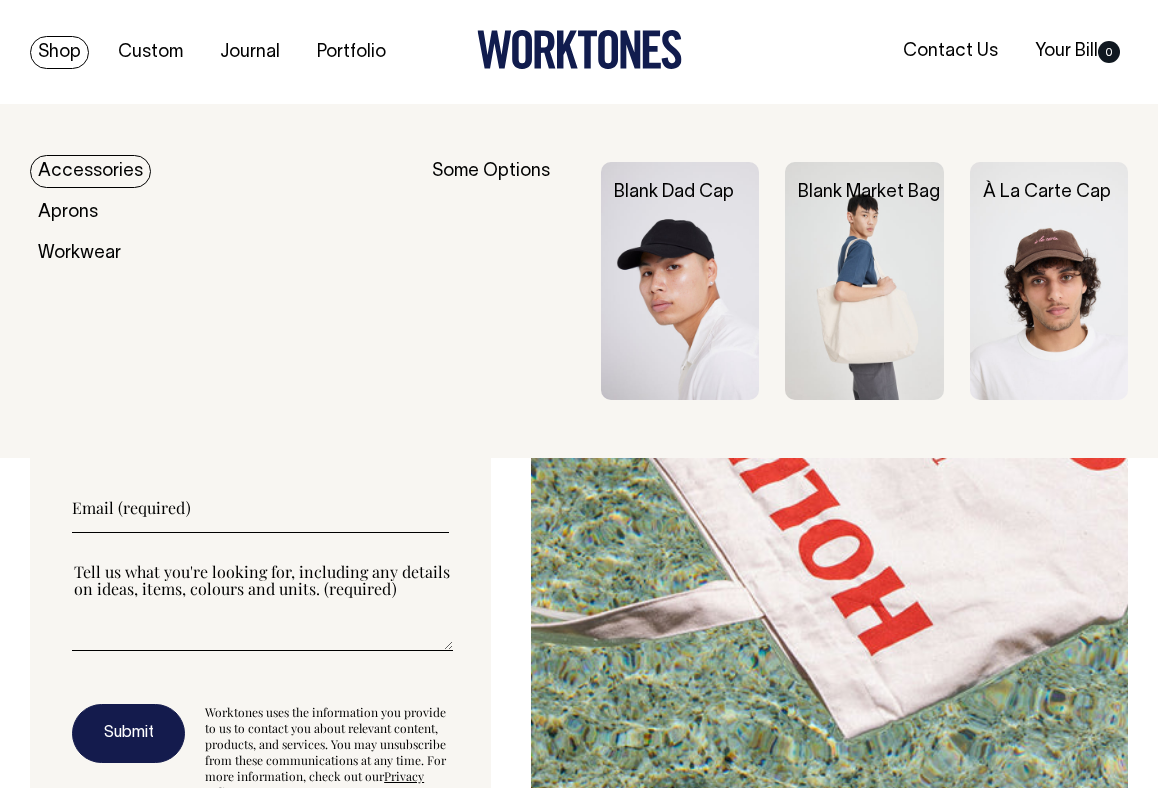 click at bounding box center (1049, 281) 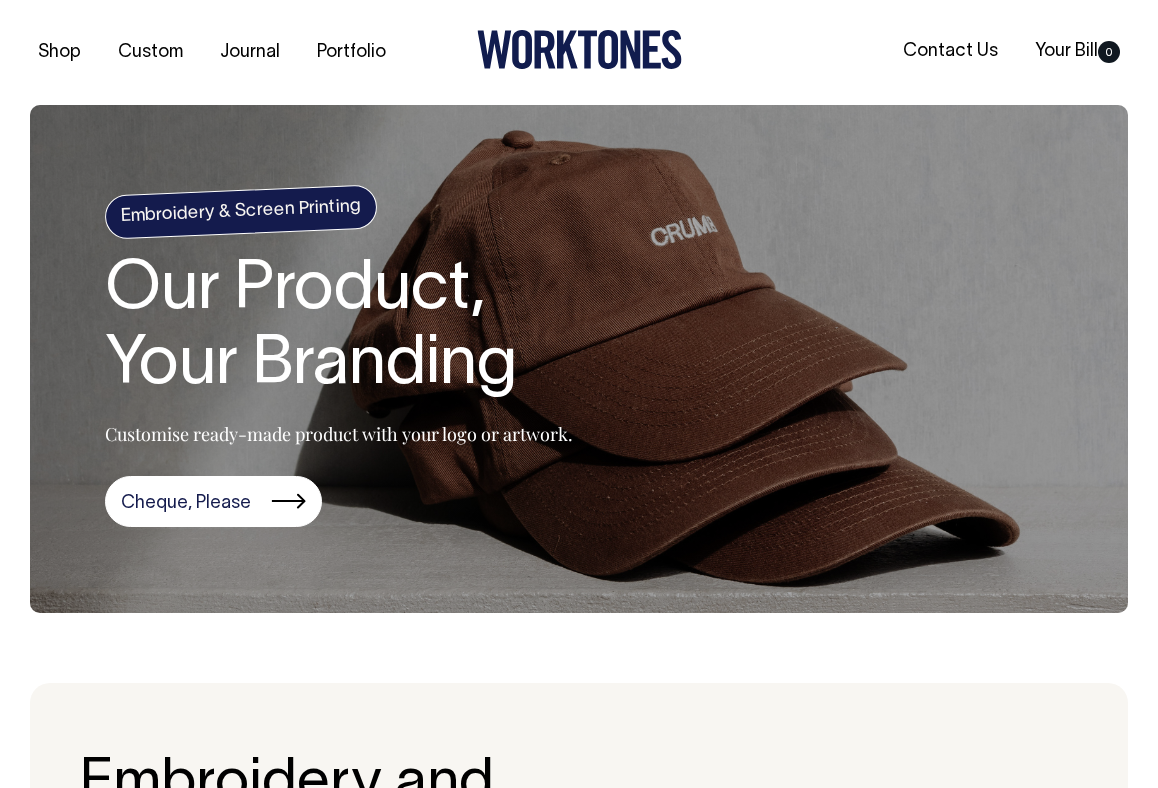 scroll, scrollTop: 0, scrollLeft: 0, axis: both 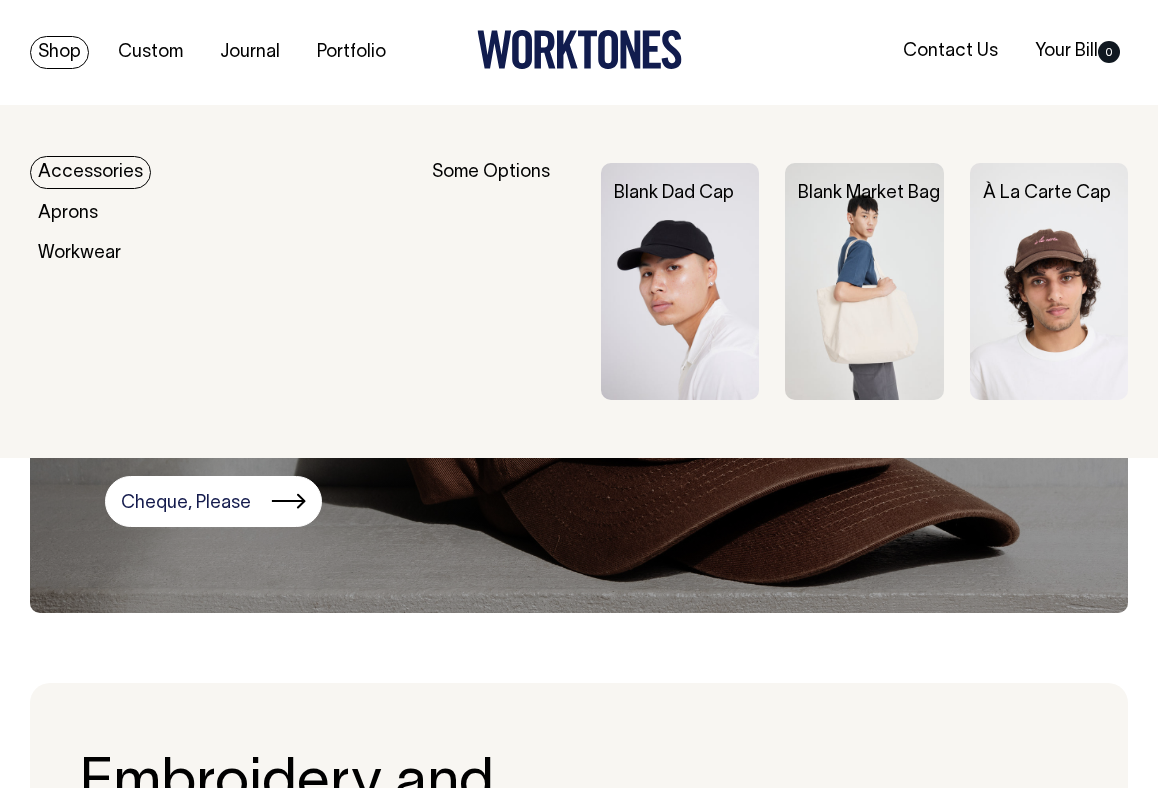 click on "Blank Dad Cap" at bounding box center [693, 194] 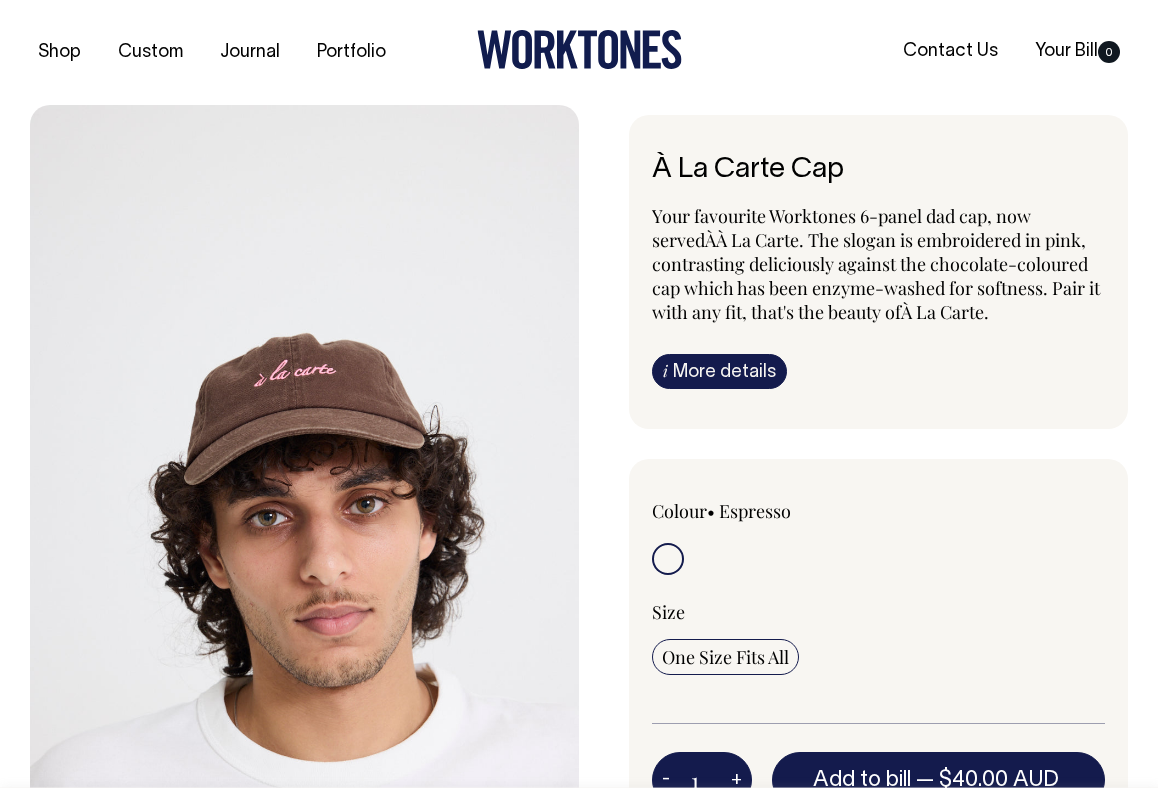 scroll, scrollTop: 0, scrollLeft: 0, axis: both 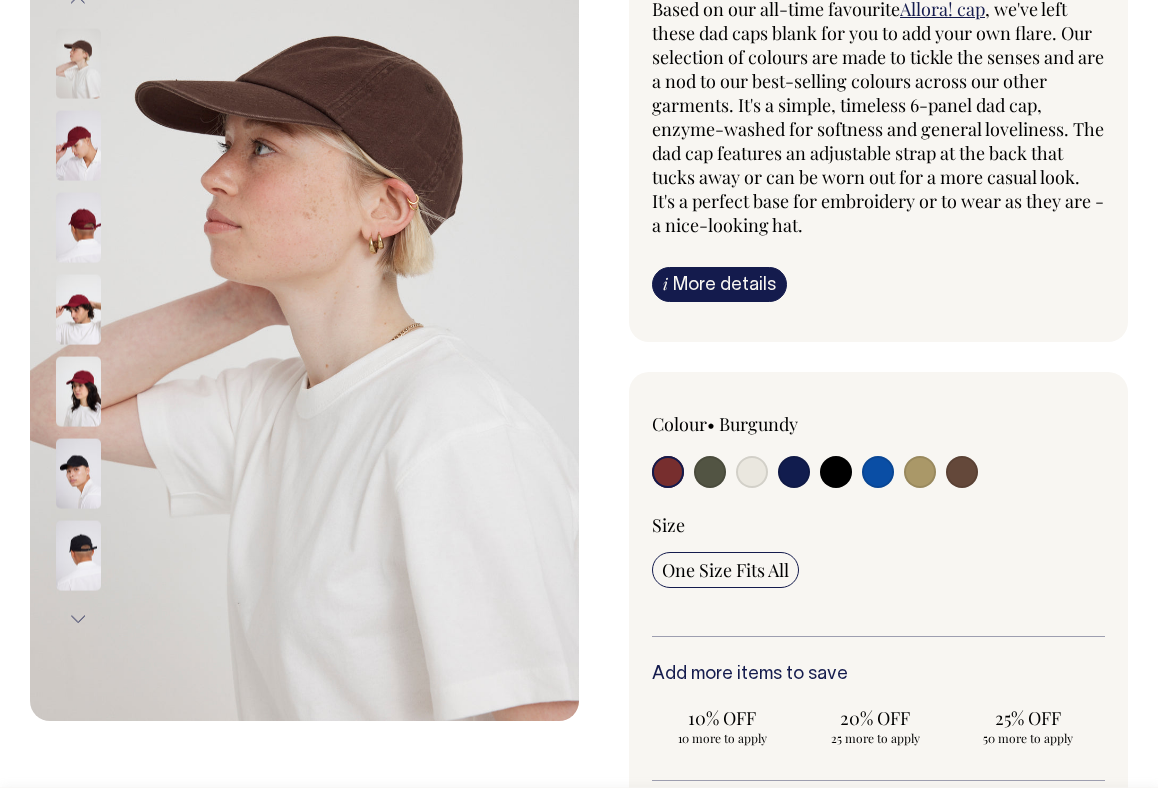click at bounding box center [710, 472] 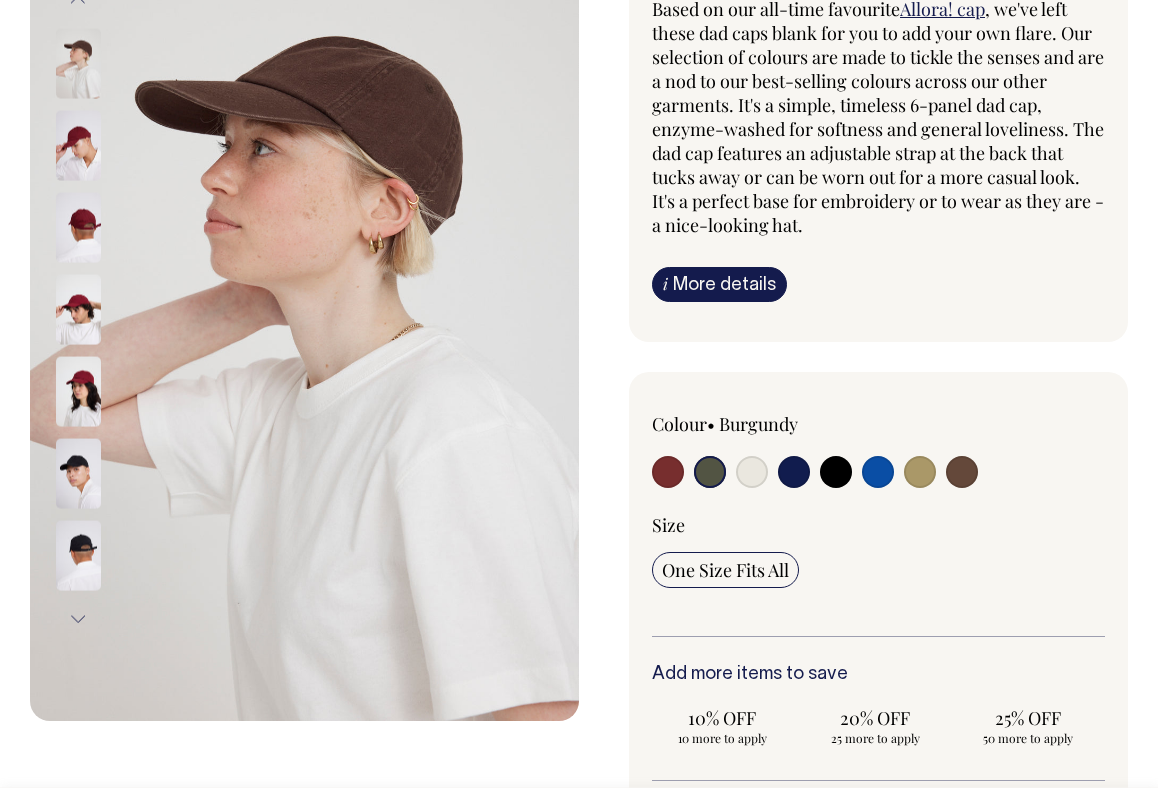 radio on "true" 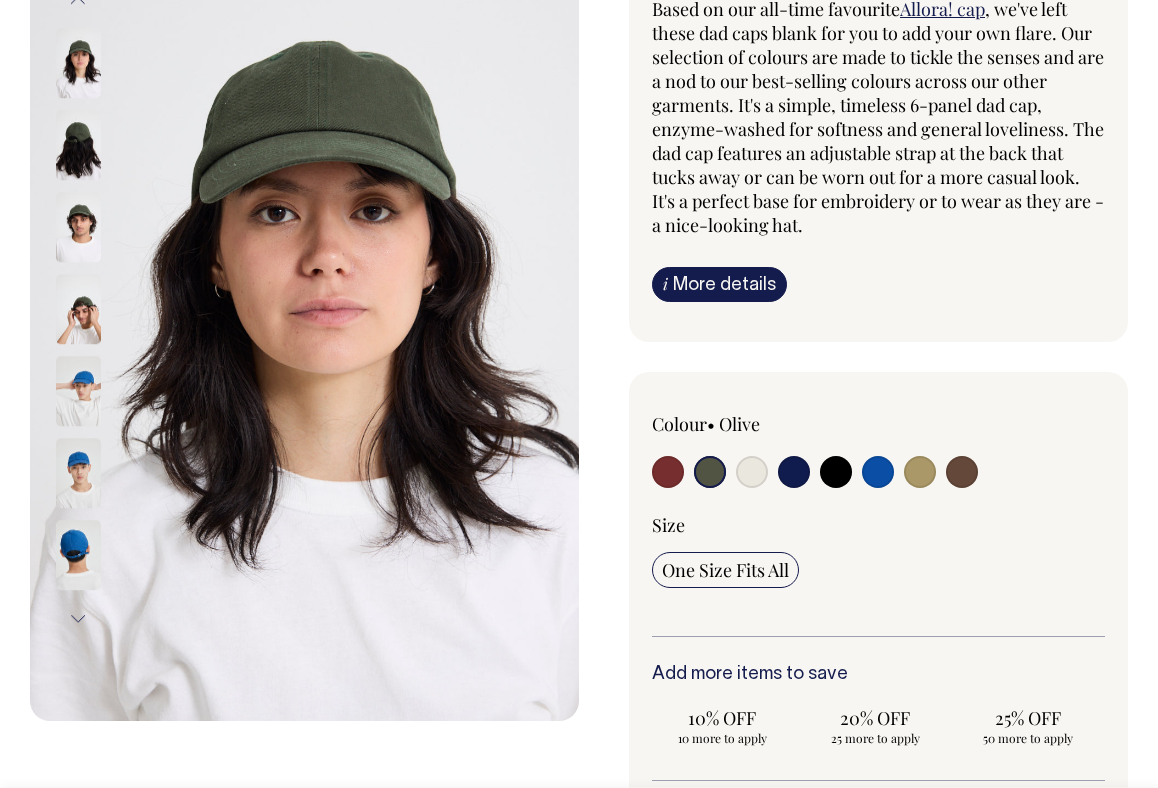 click at bounding box center (668, 472) 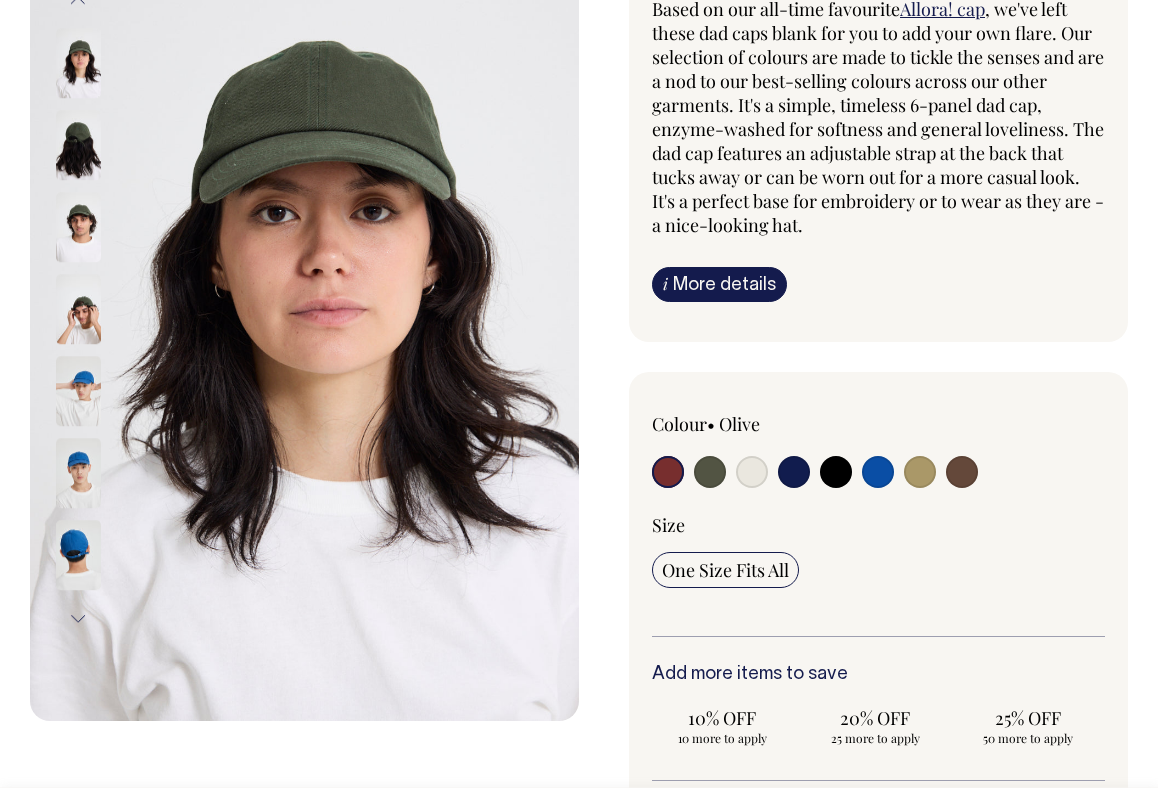 radio on "true" 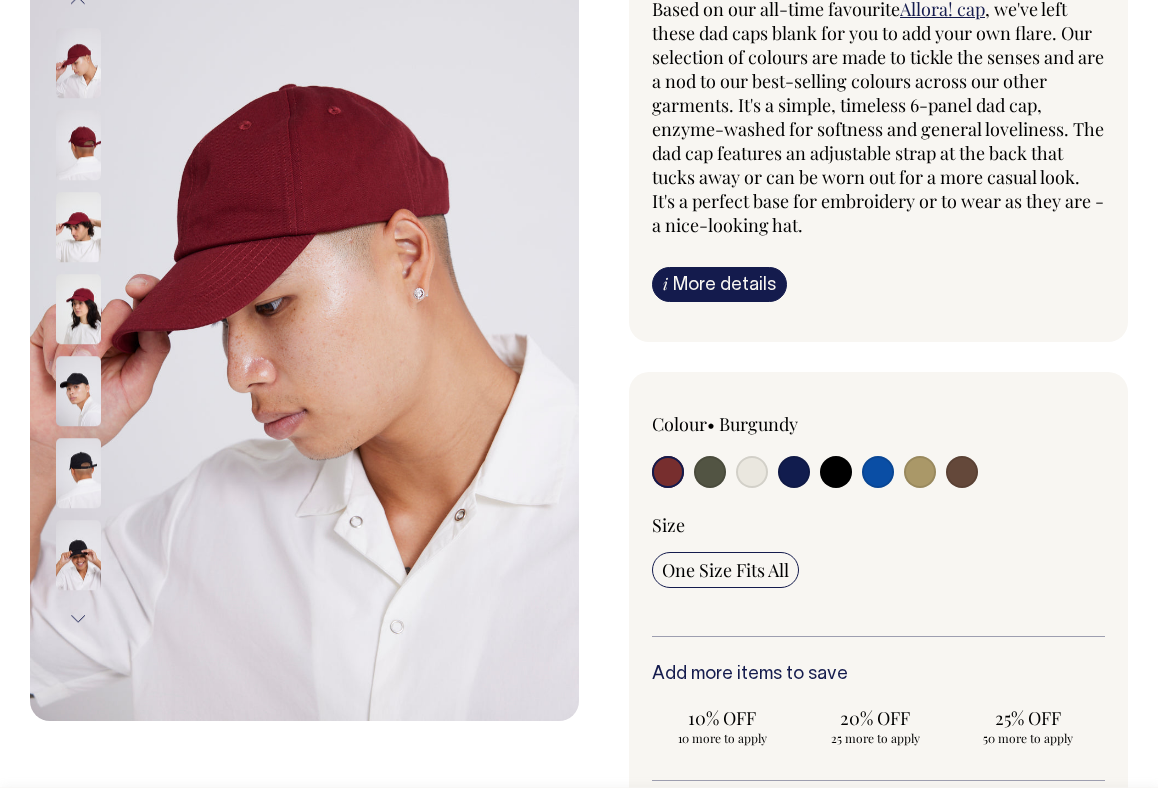 click at bounding box center [752, 472] 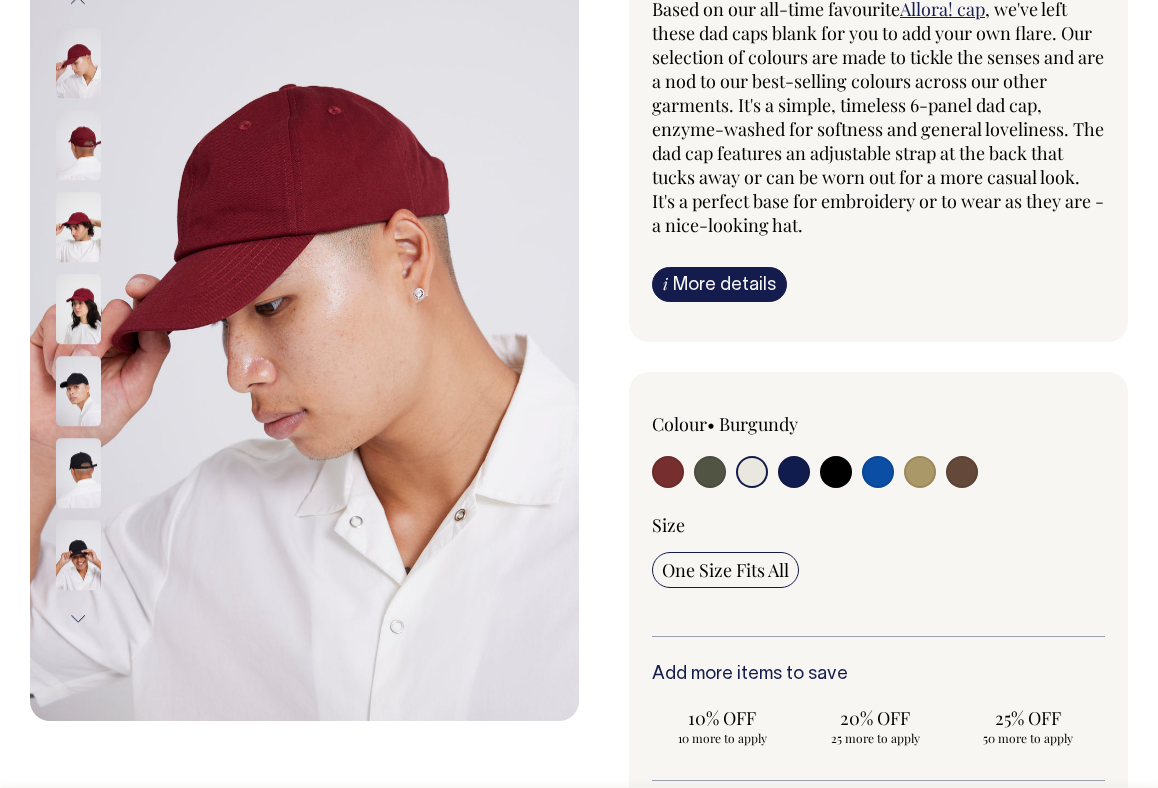 radio on "true" 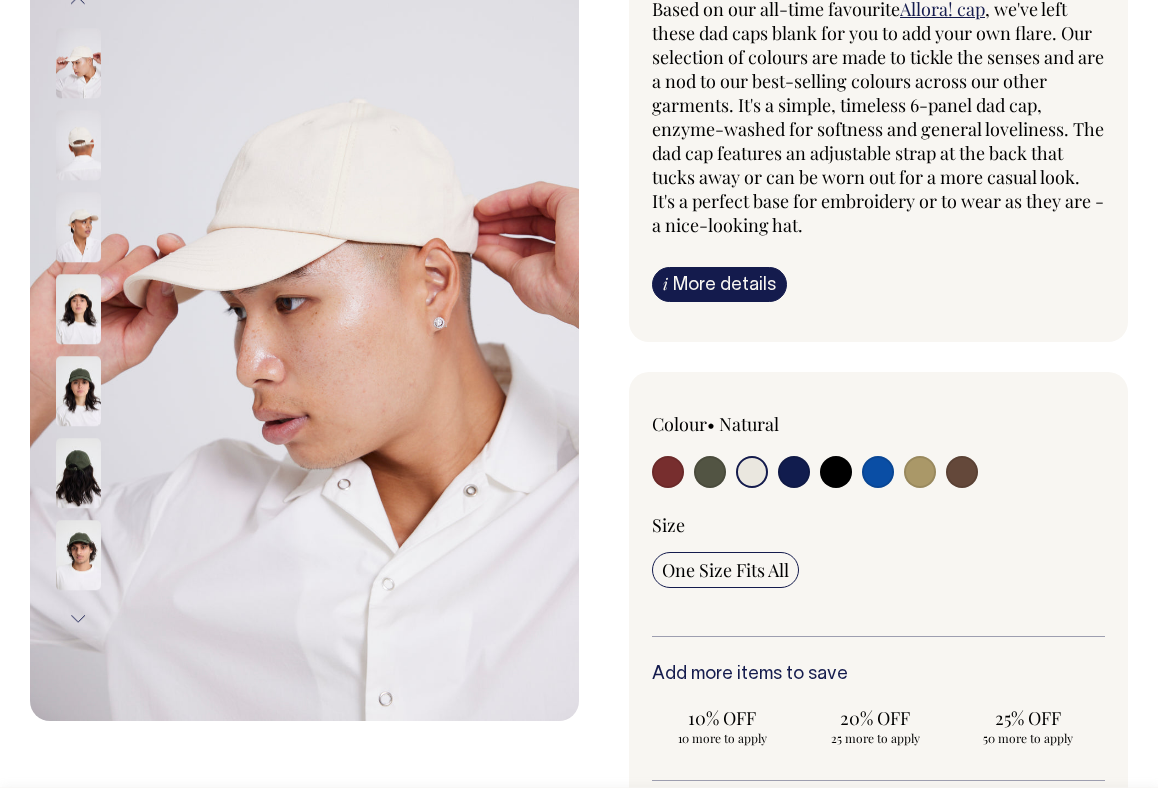 click at bounding box center (742, 474) 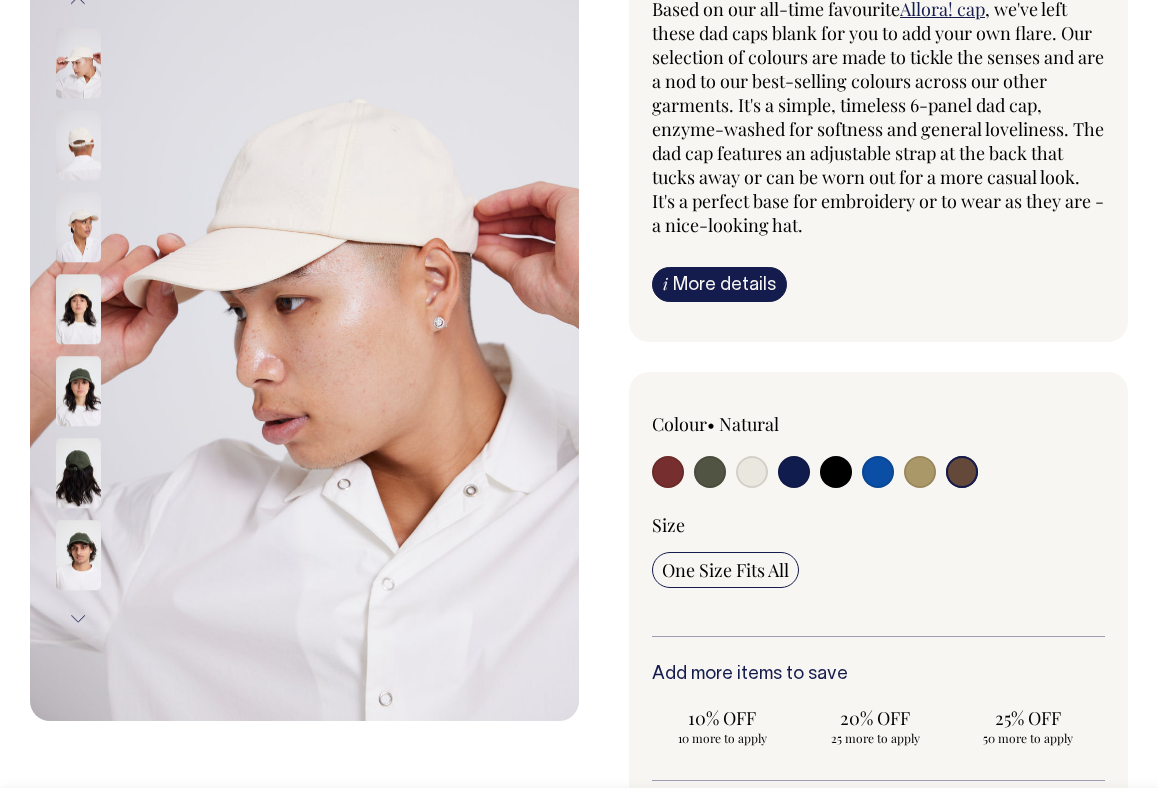 radio on "true" 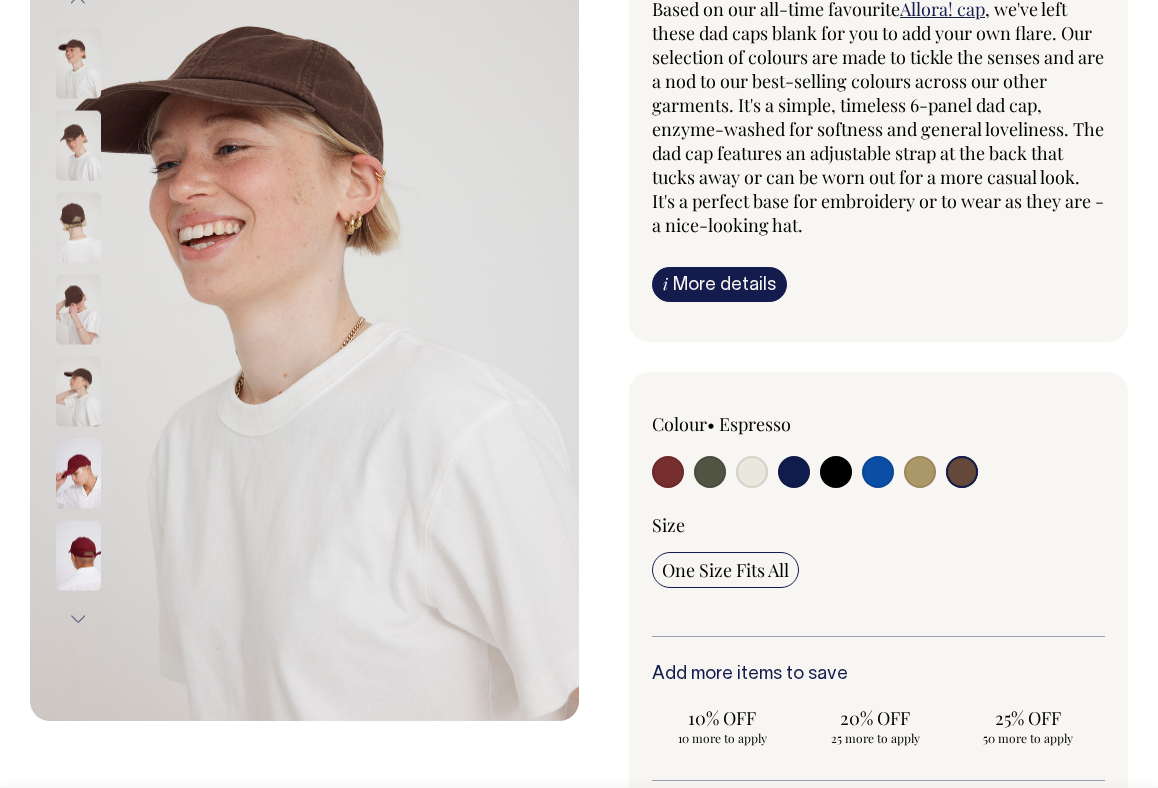 click at bounding box center [920, 472] 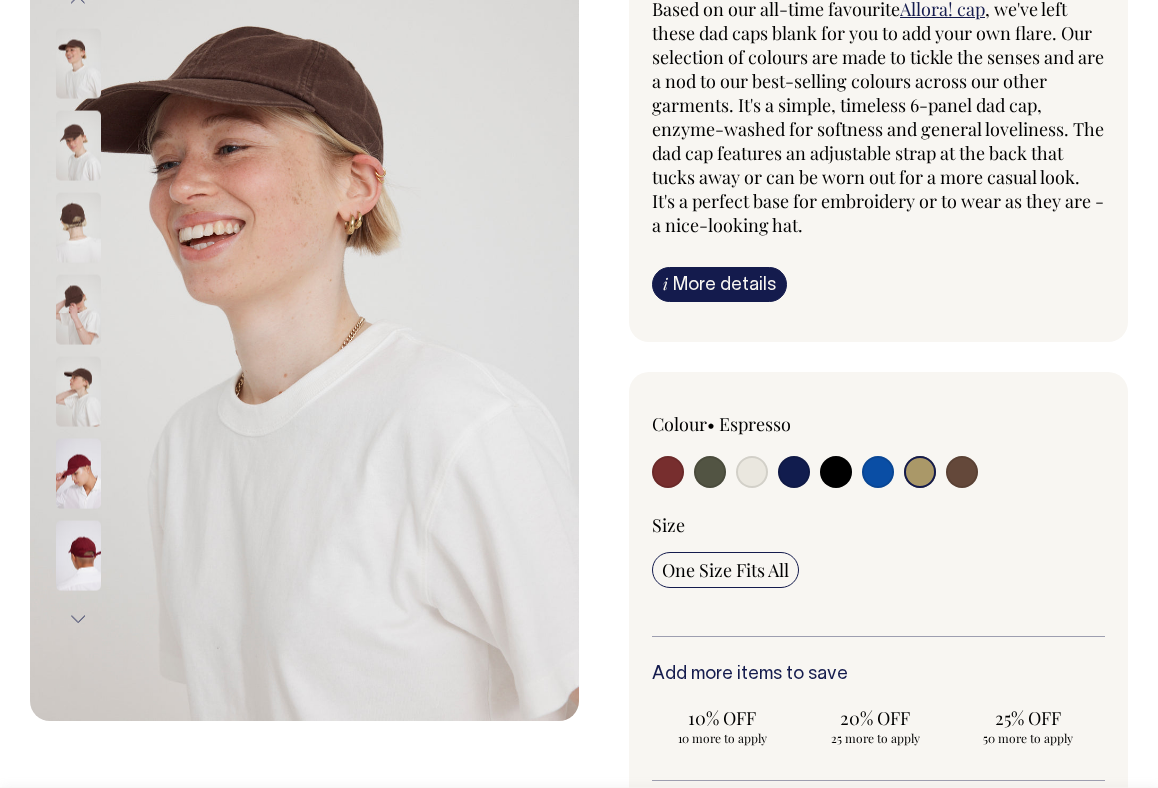 radio on "true" 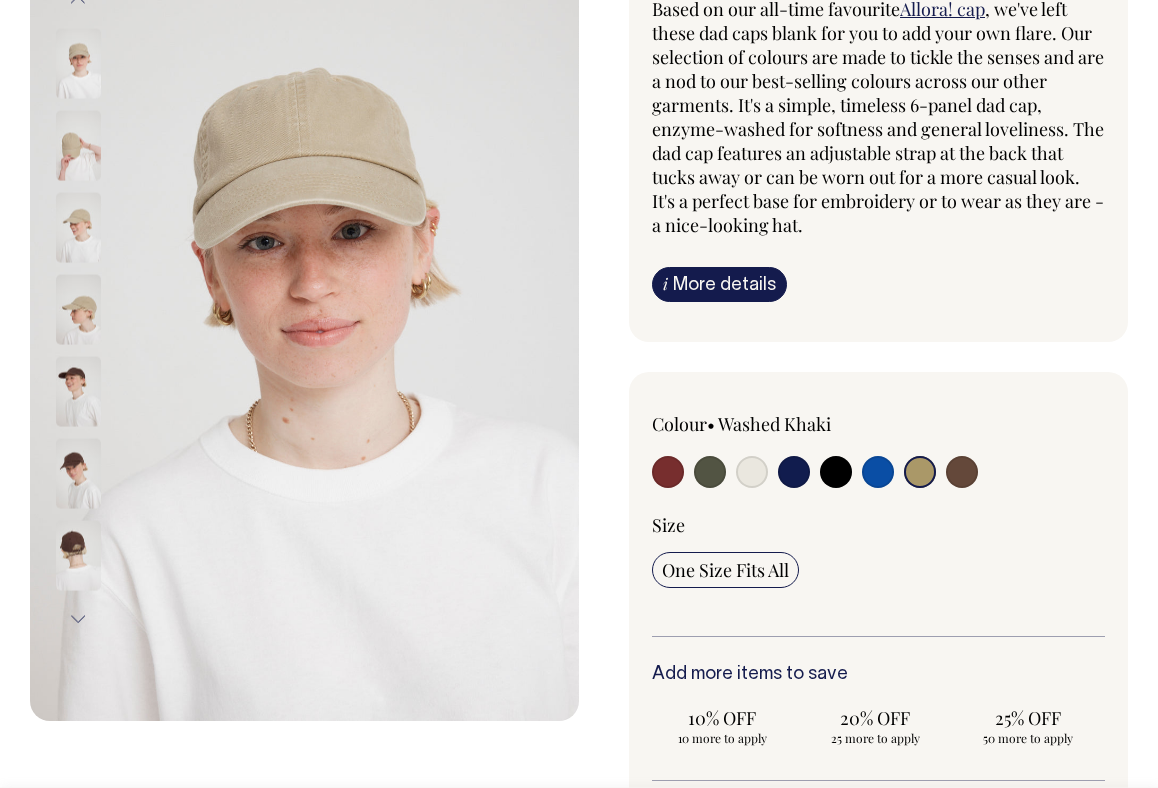 click at bounding box center [878, 472] 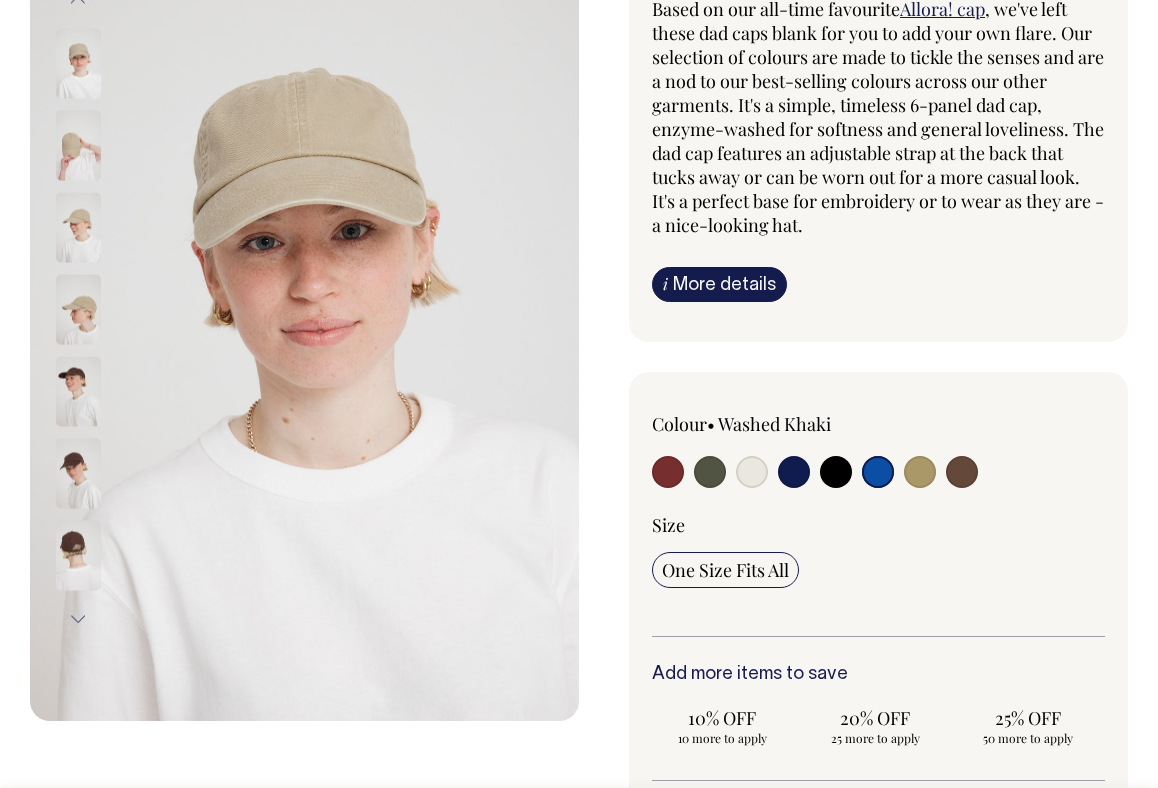 radio on "true" 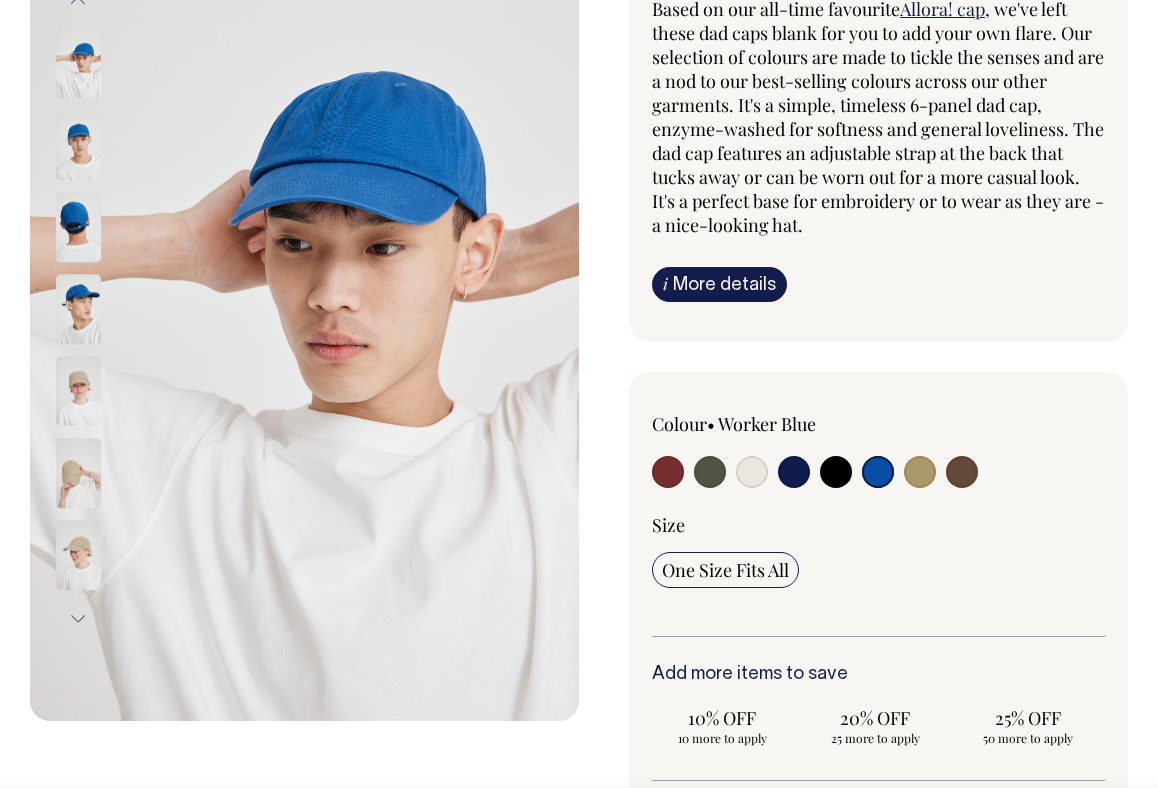 click at bounding box center [836, 474] 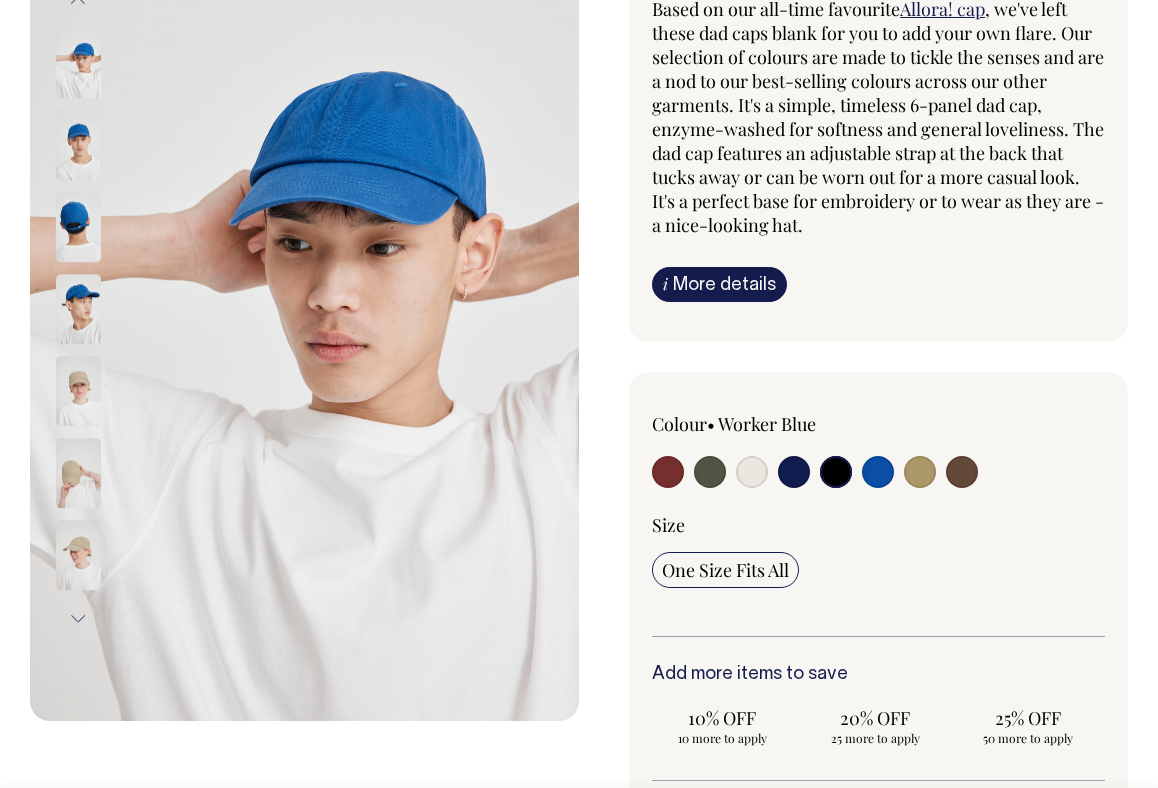 radio on "true" 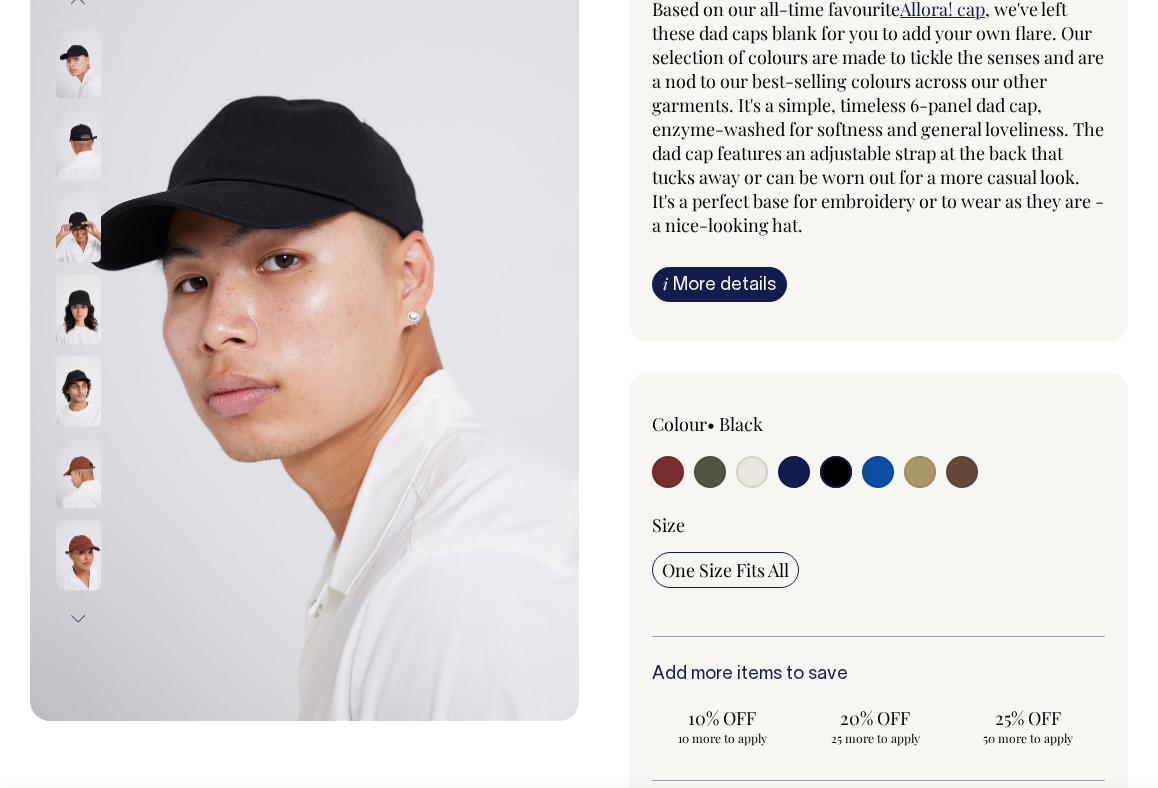 click at bounding box center (794, 474) 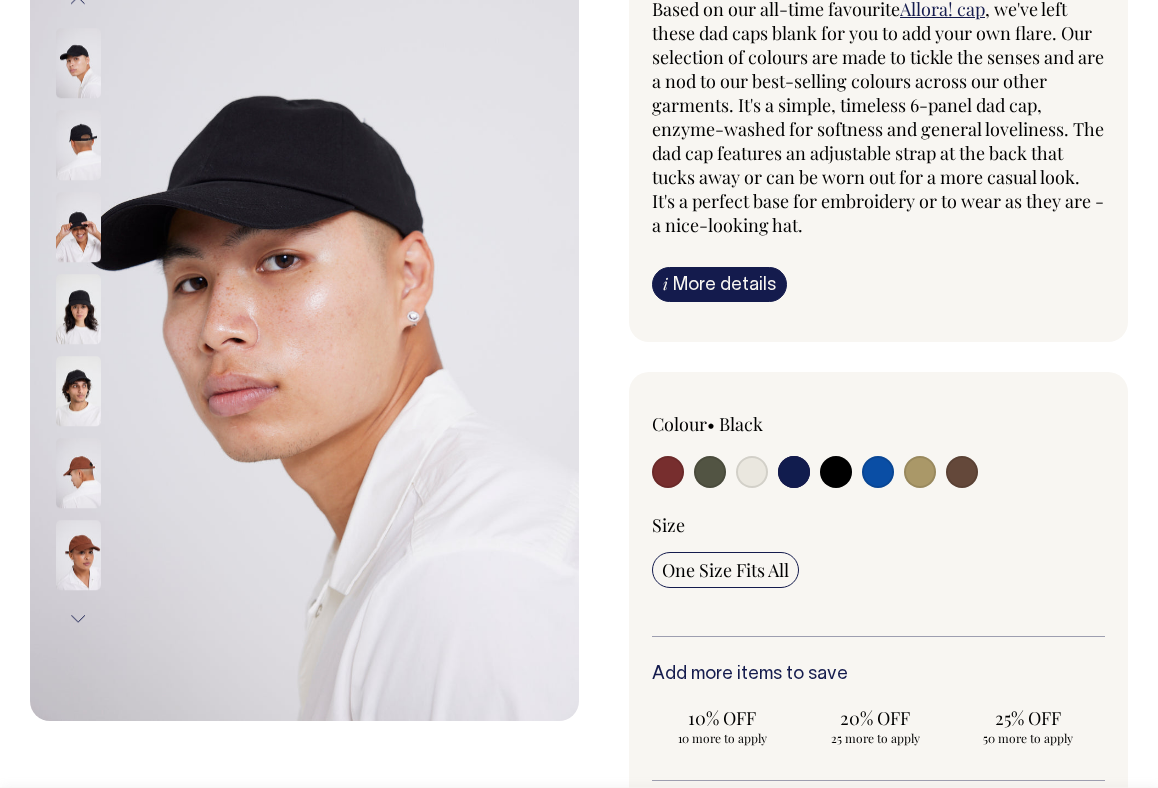 radio on "true" 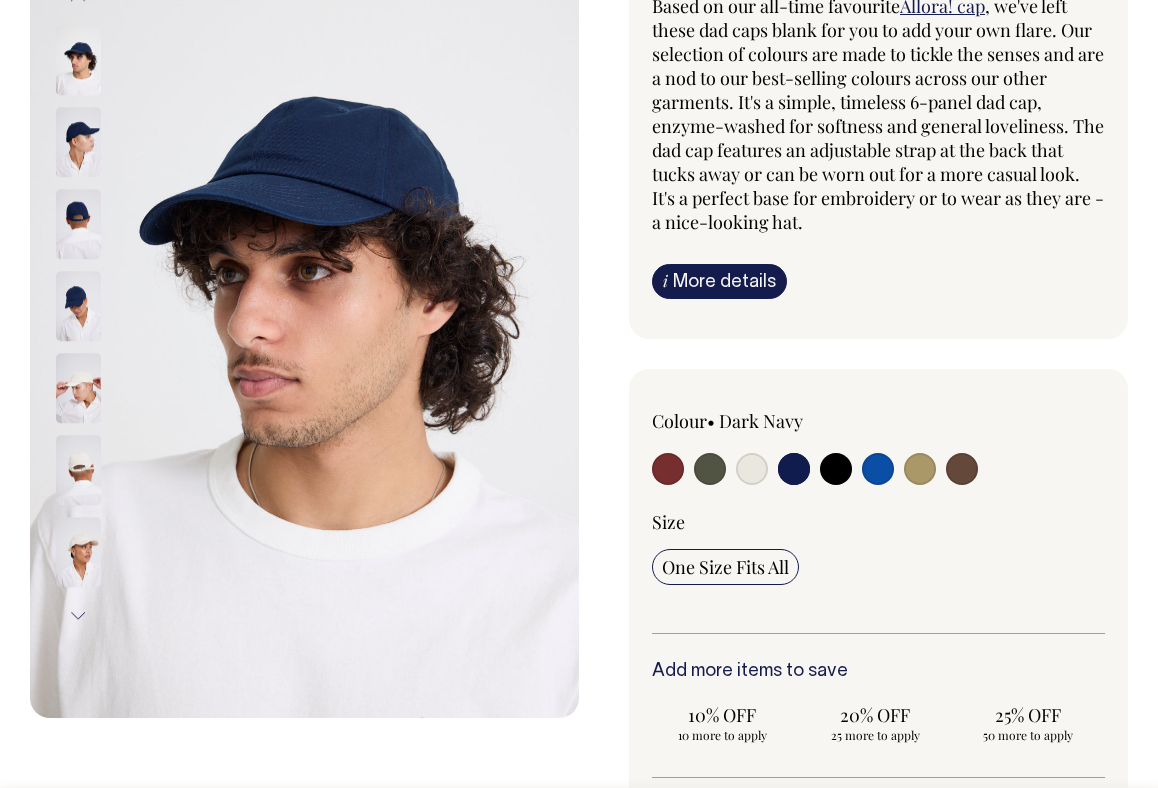 scroll, scrollTop: 211, scrollLeft: 0, axis: vertical 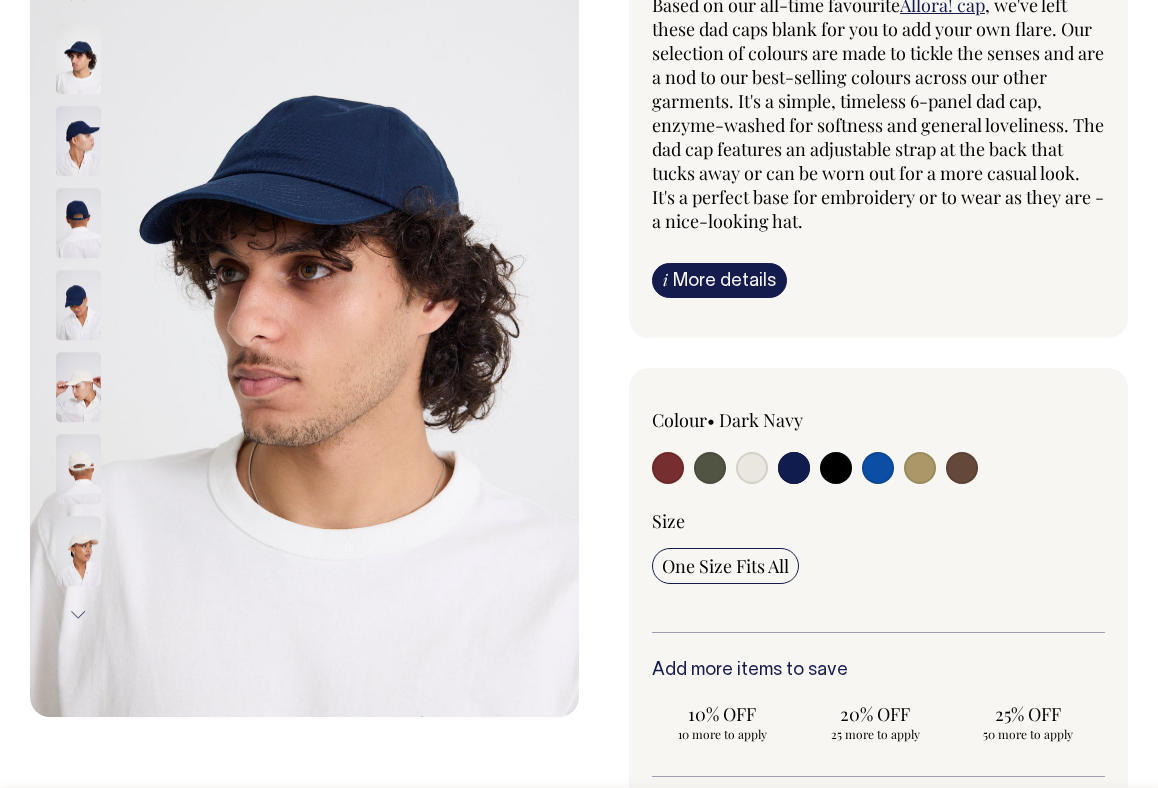 click at bounding box center [752, 468] 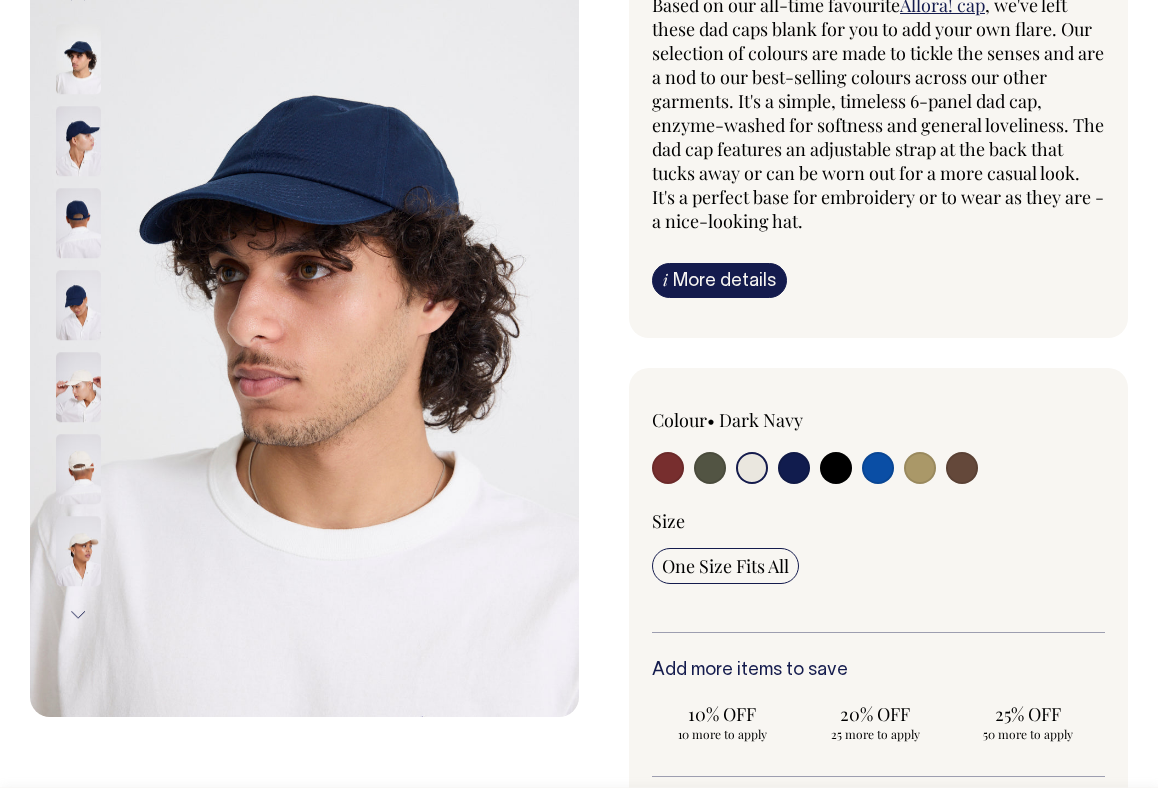 radio on "true" 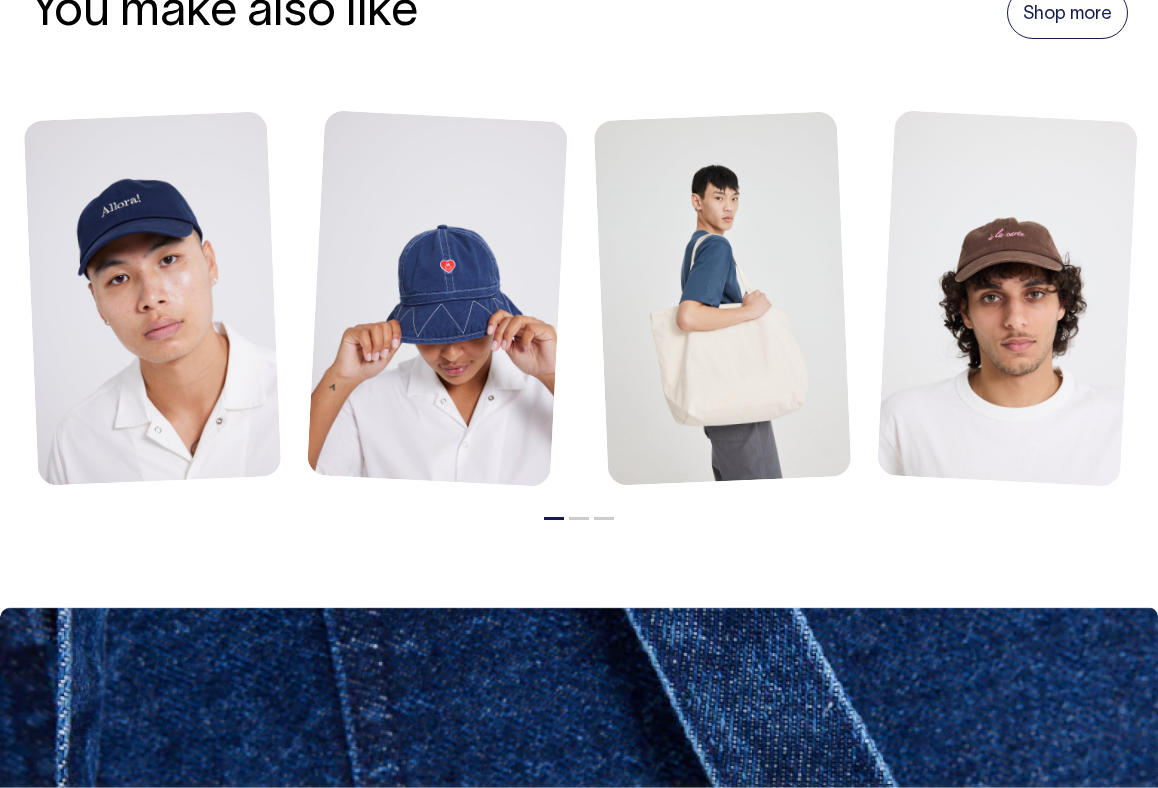 scroll, scrollTop: 2382, scrollLeft: 0, axis: vertical 